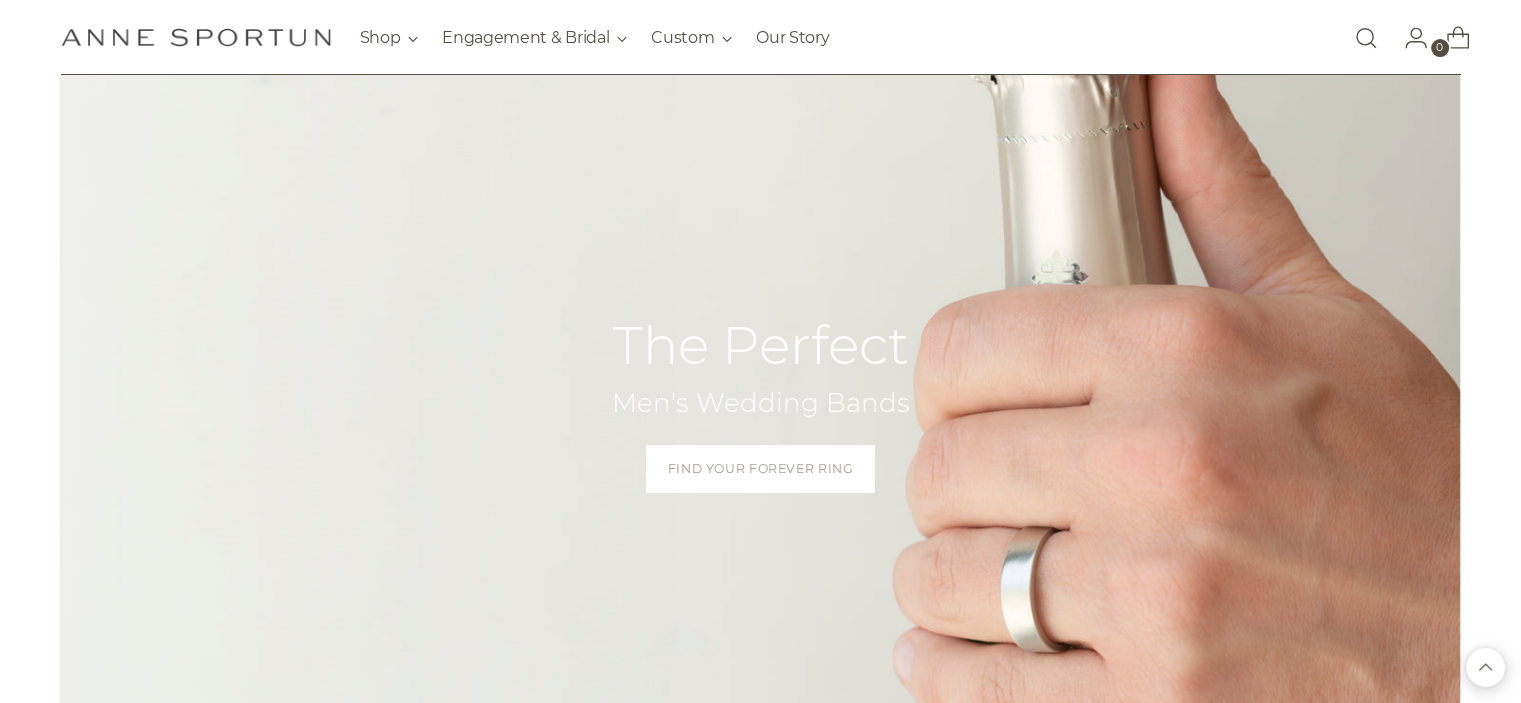 scroll, scrollTop: 0, scrollLeft: 0, axis: both 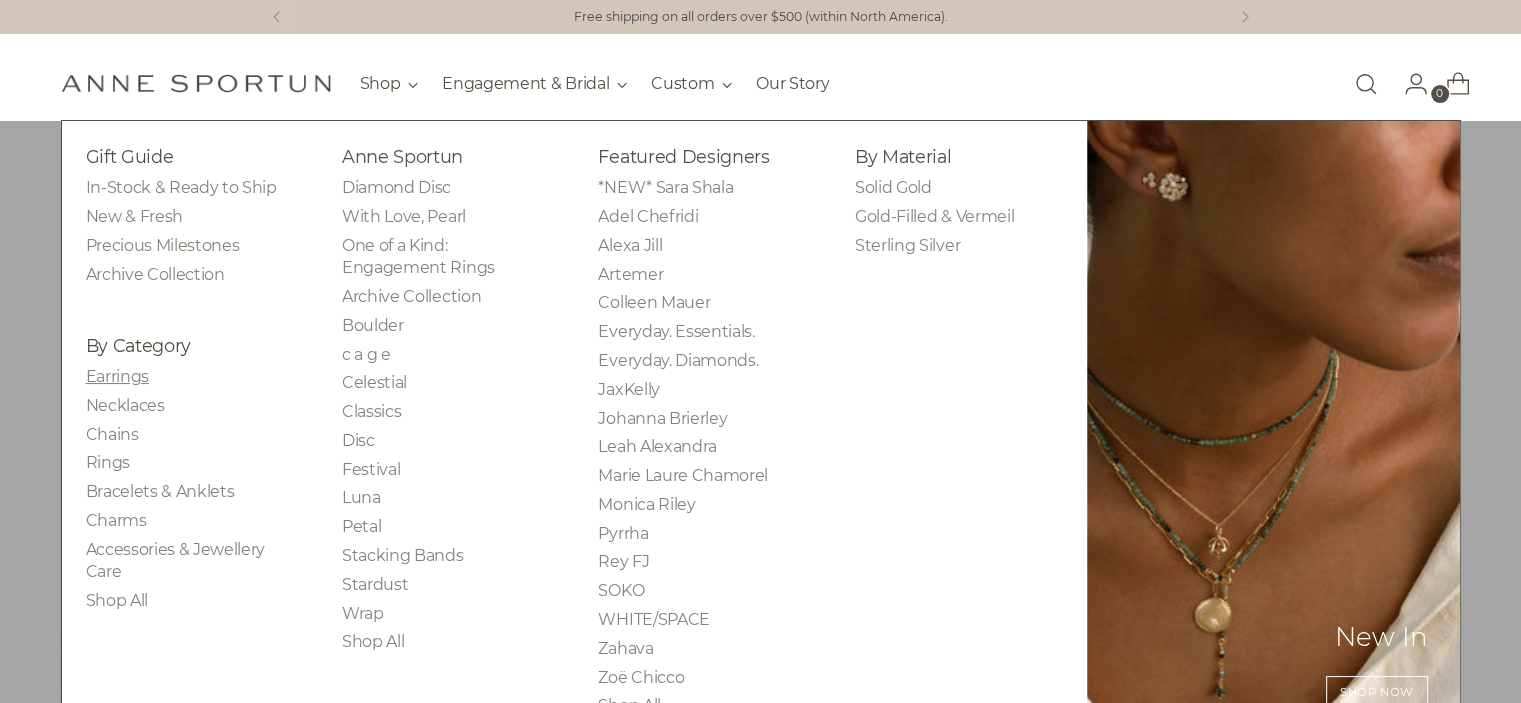 click on "Earrings" at bounding box center [117, 376] 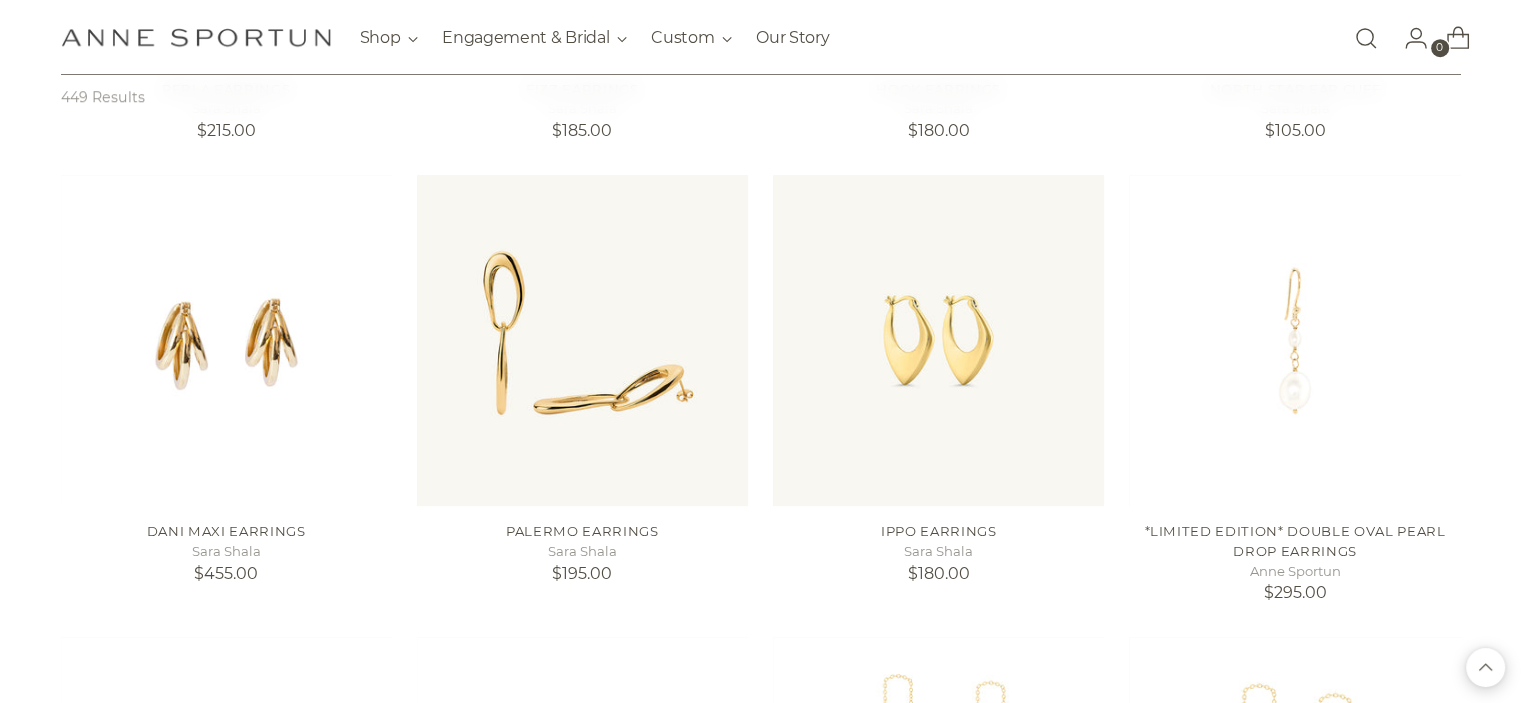 scroll, scrollTop: 1760, scrollLeft: 0, axis: vertical 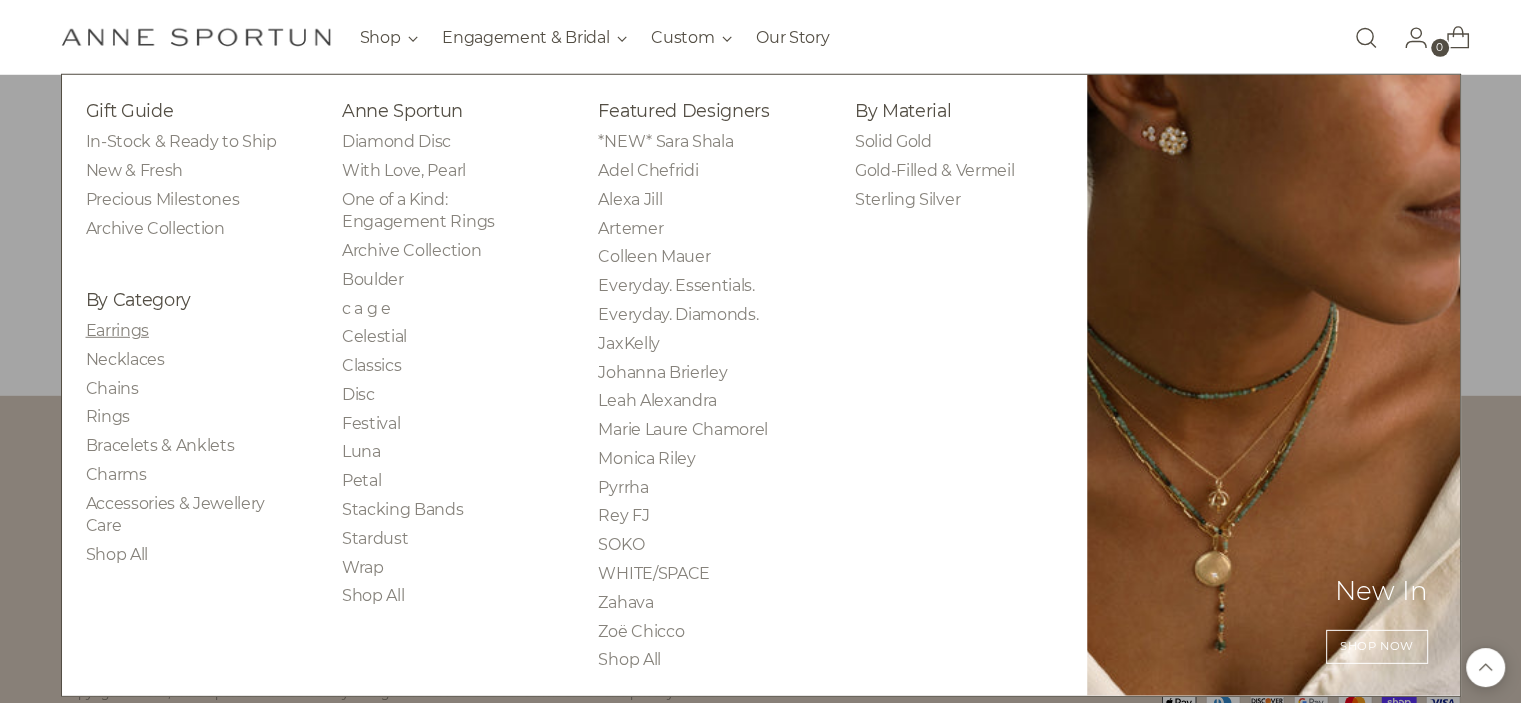 click on "Earrings" at bounding box center [117, 330] 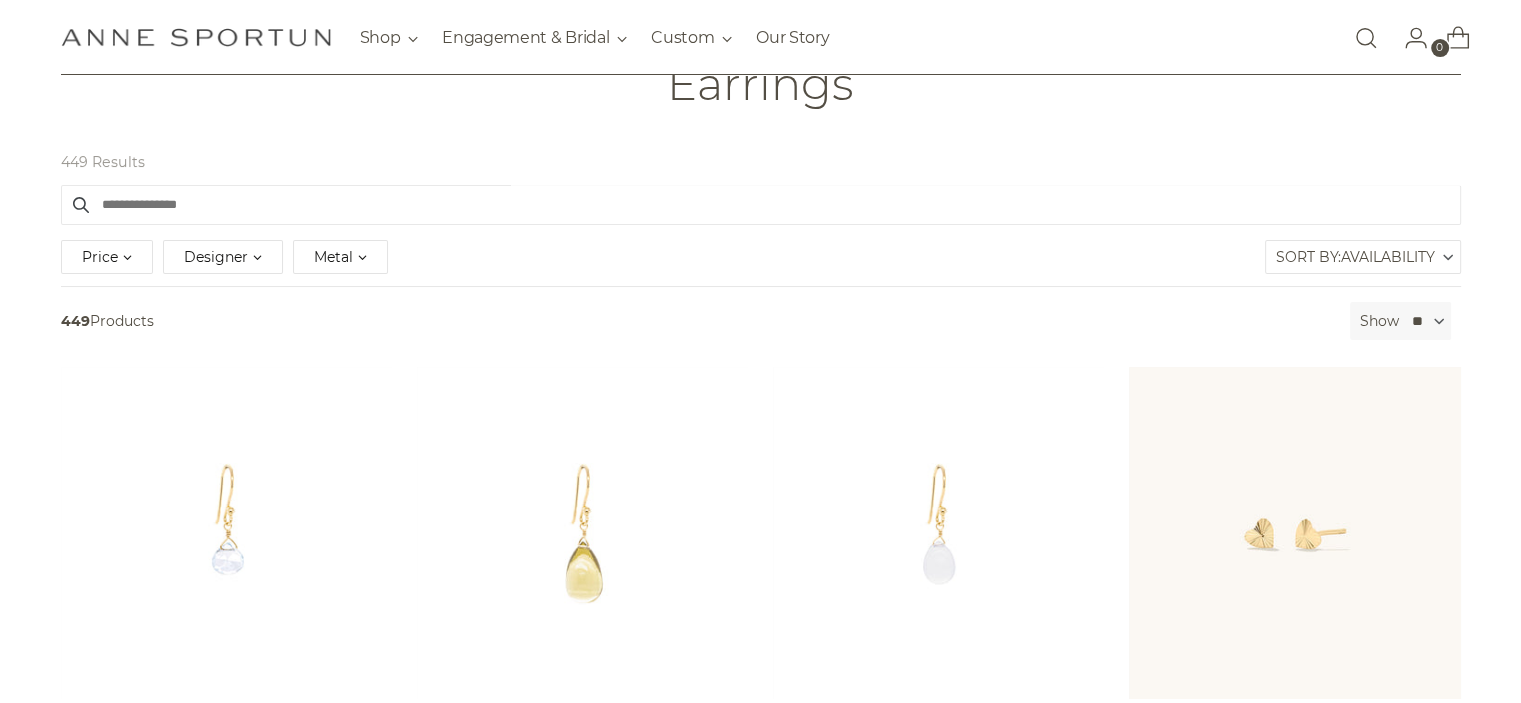 scroll, scrollTop: 200, scrollLeft: 0, axis: vertical 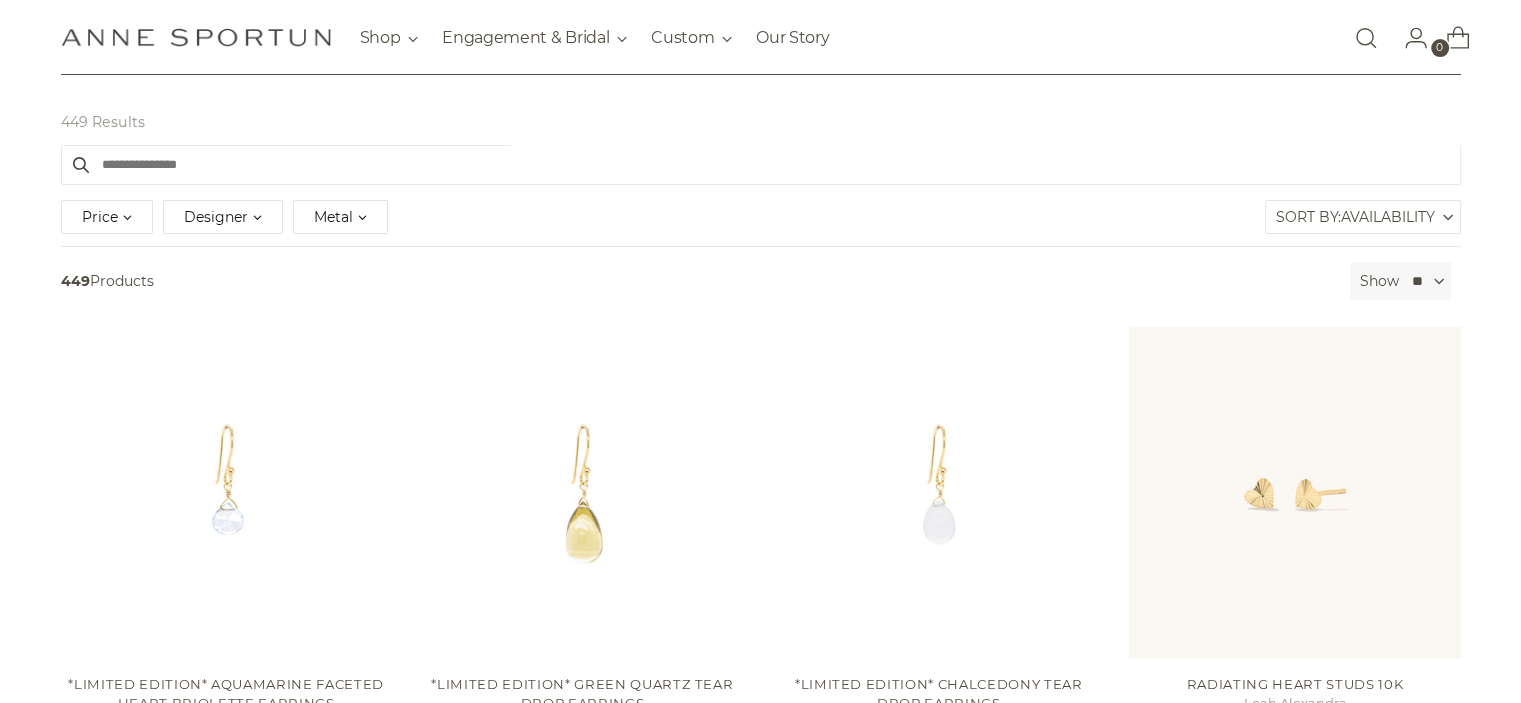 click on "Metal" at bounding box center [333, 217] 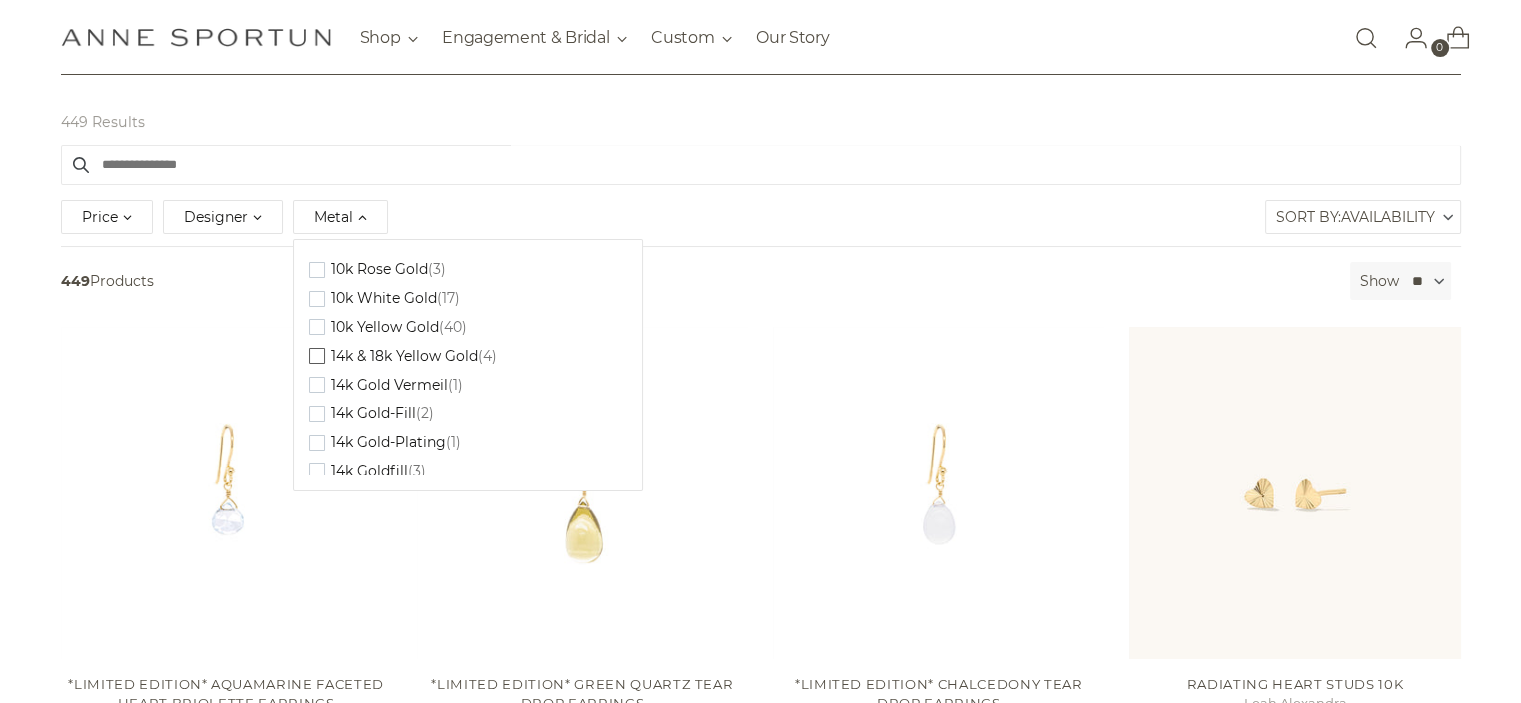 click at bounding box center (317, 270) 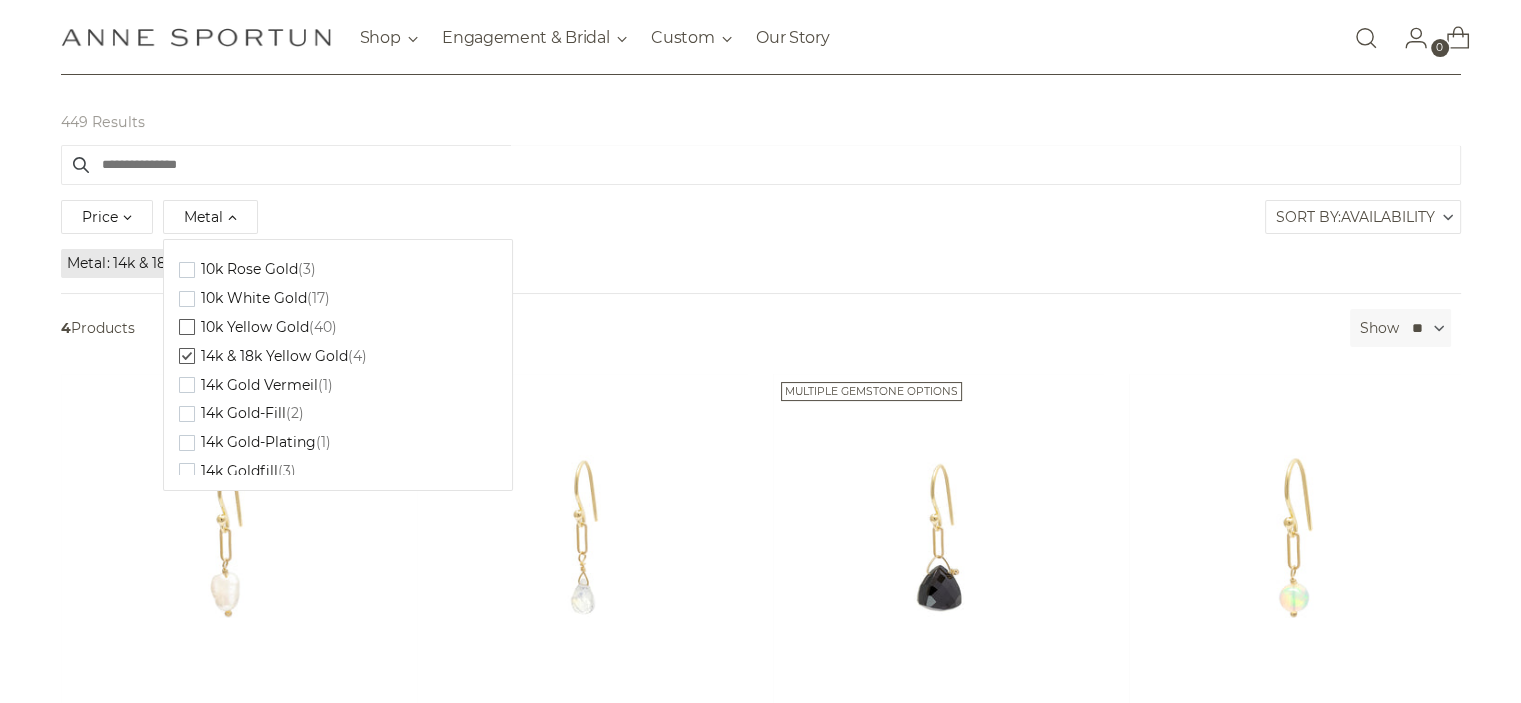 click at bounding box center [187, 270] 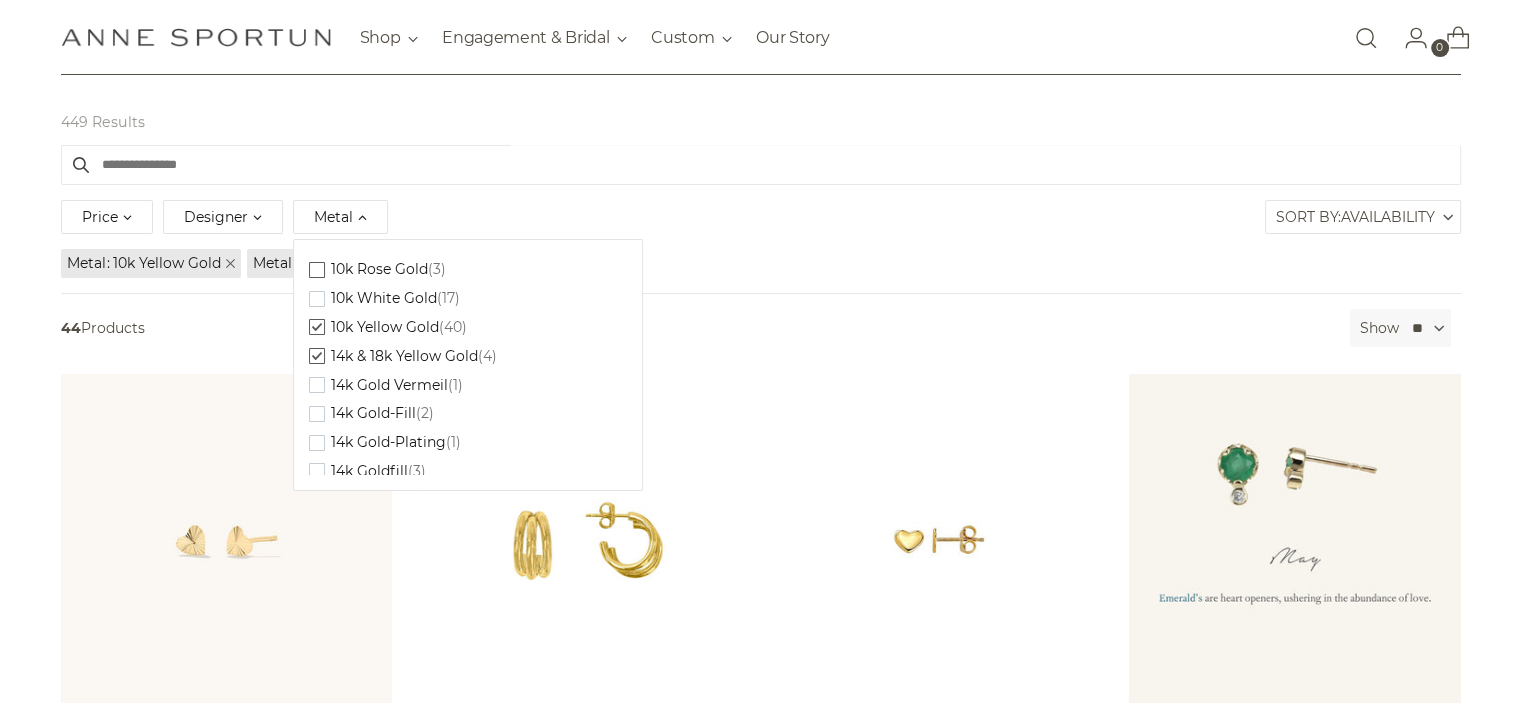click at bounding box center [317, 270] 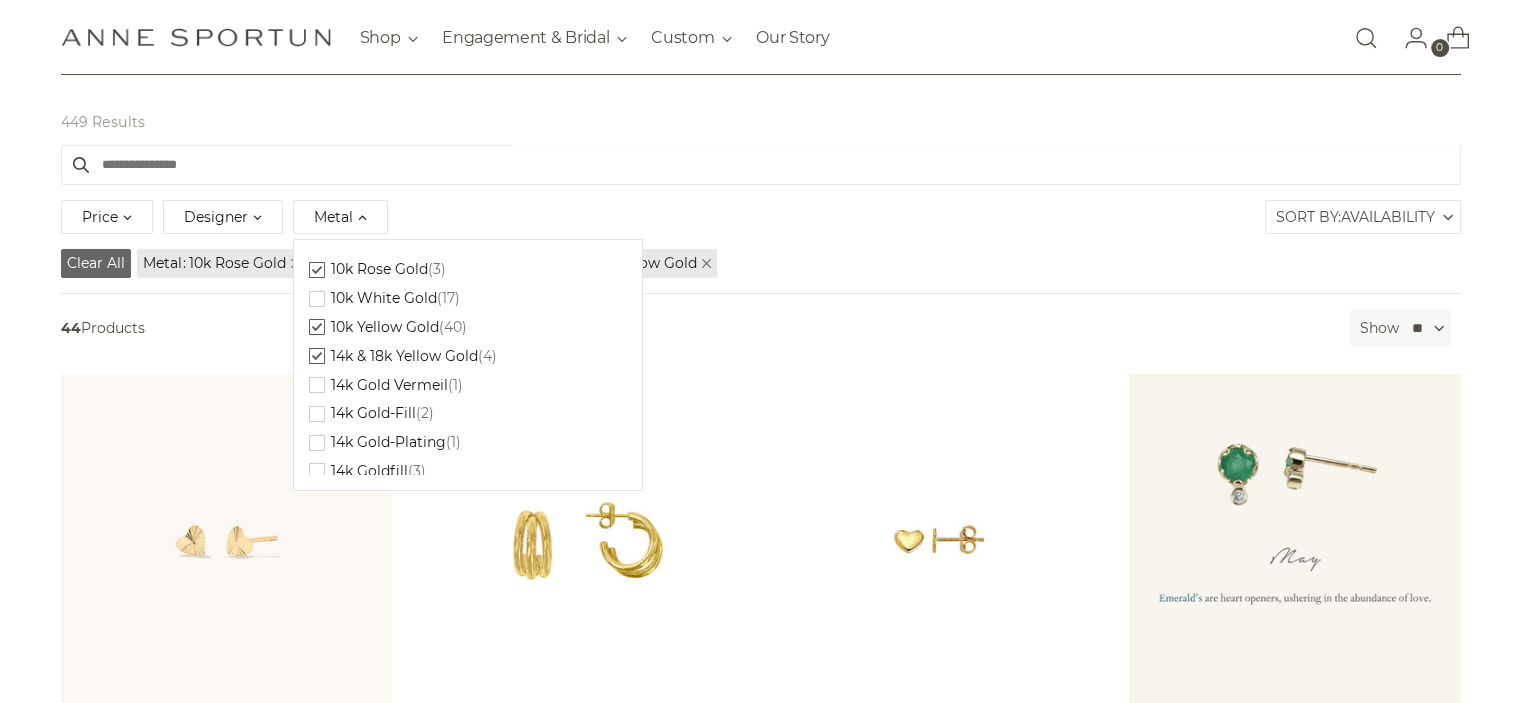 click on "Price
**
-
***
Designer
Anne Sportun
(4)
Everyday. Essentials.
(32)
Leah Alexandra
(5)
Zahava
(3)
Metal
Clear
(3) (17)" at bounding box center (761, 220) 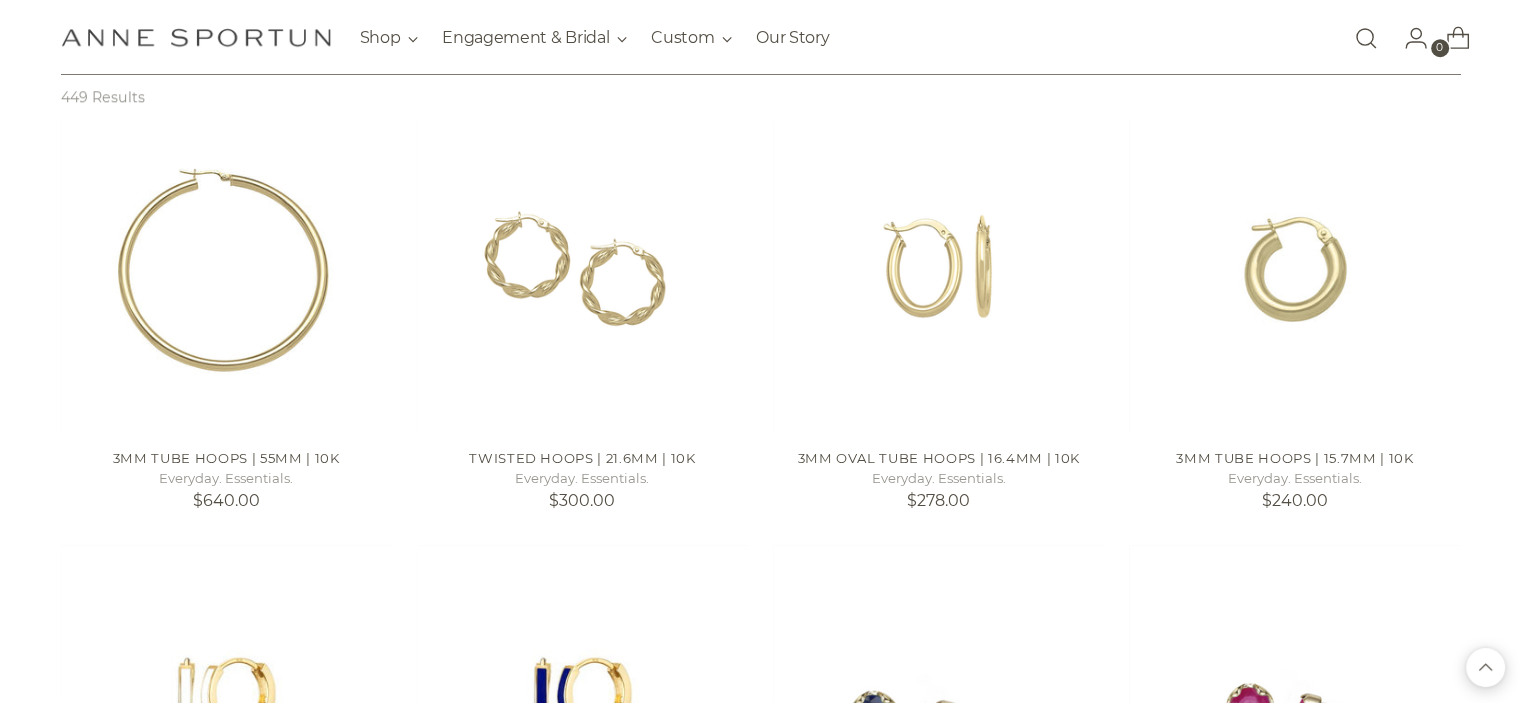 scroll, scrollTop: 1880, scrollLeft: 0, axis: vertical 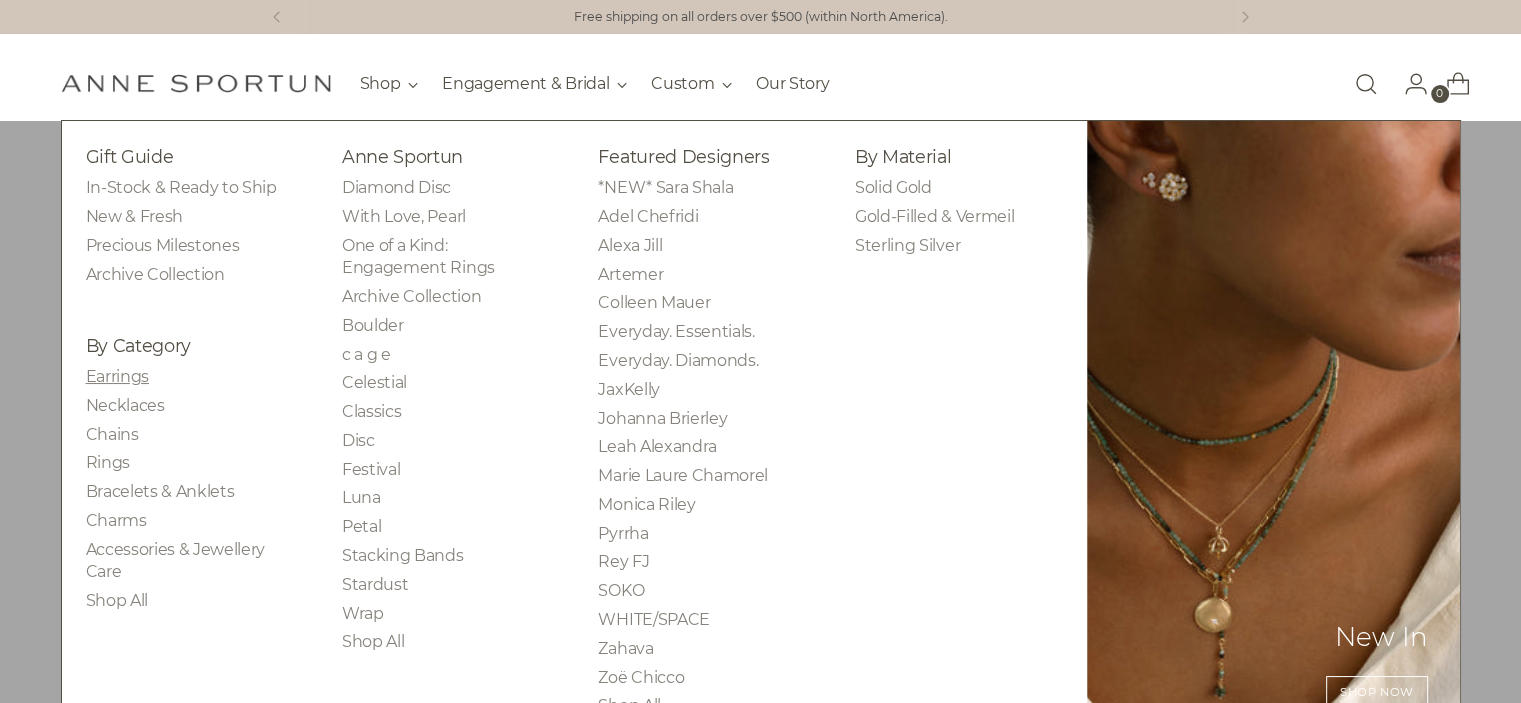click on "Earrings" at bounding box center (117, 376) 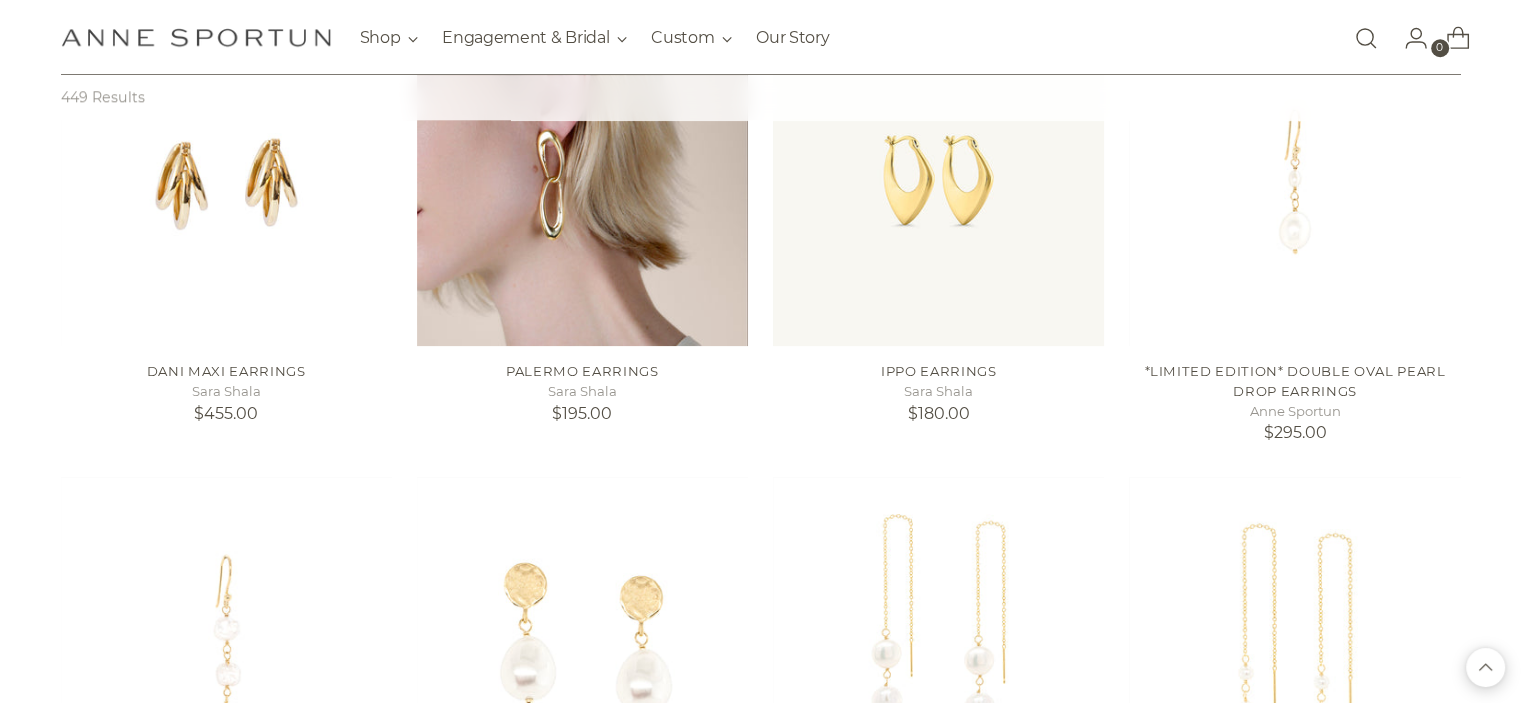 scroll, scrollTop: 1840, scrollLeft: 0, axis: vertical 